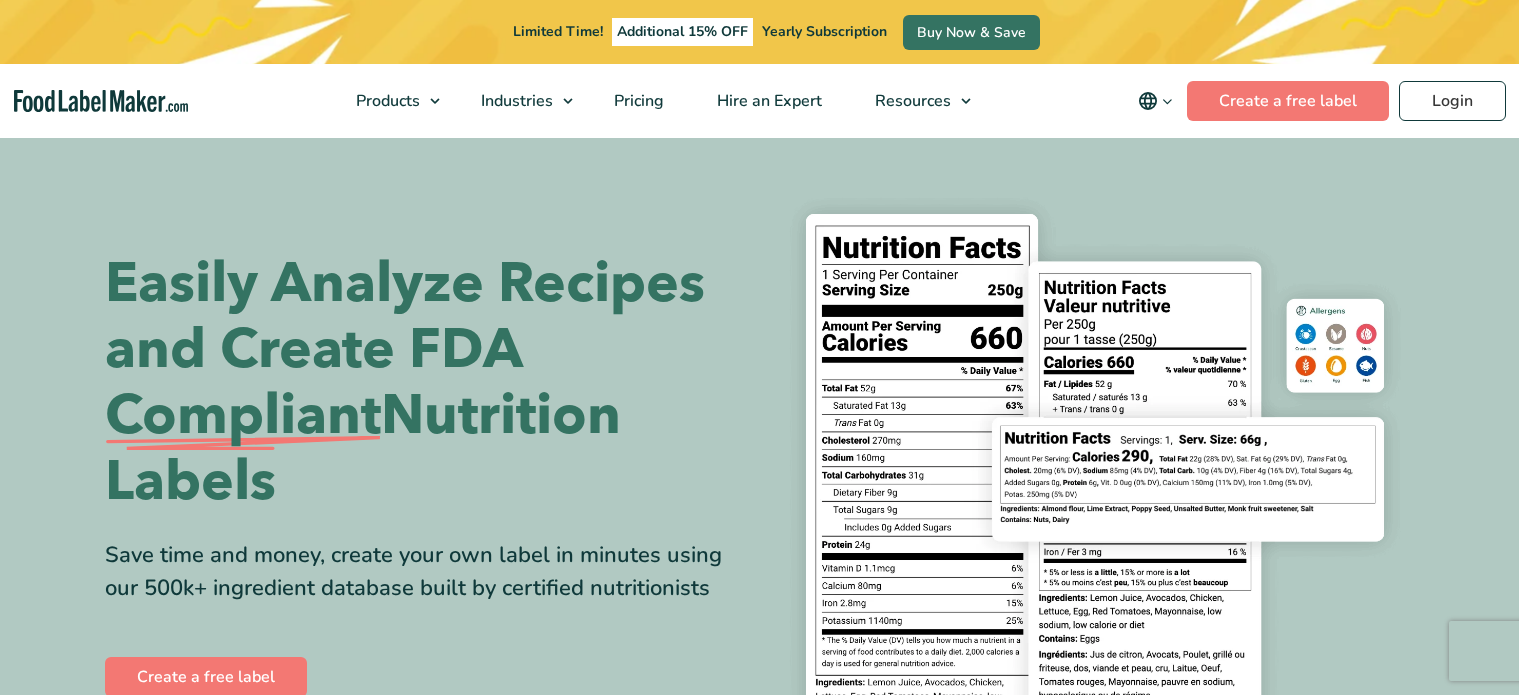 scroll, scrollTop: 128, scrollLeft: 0, axis: vertical 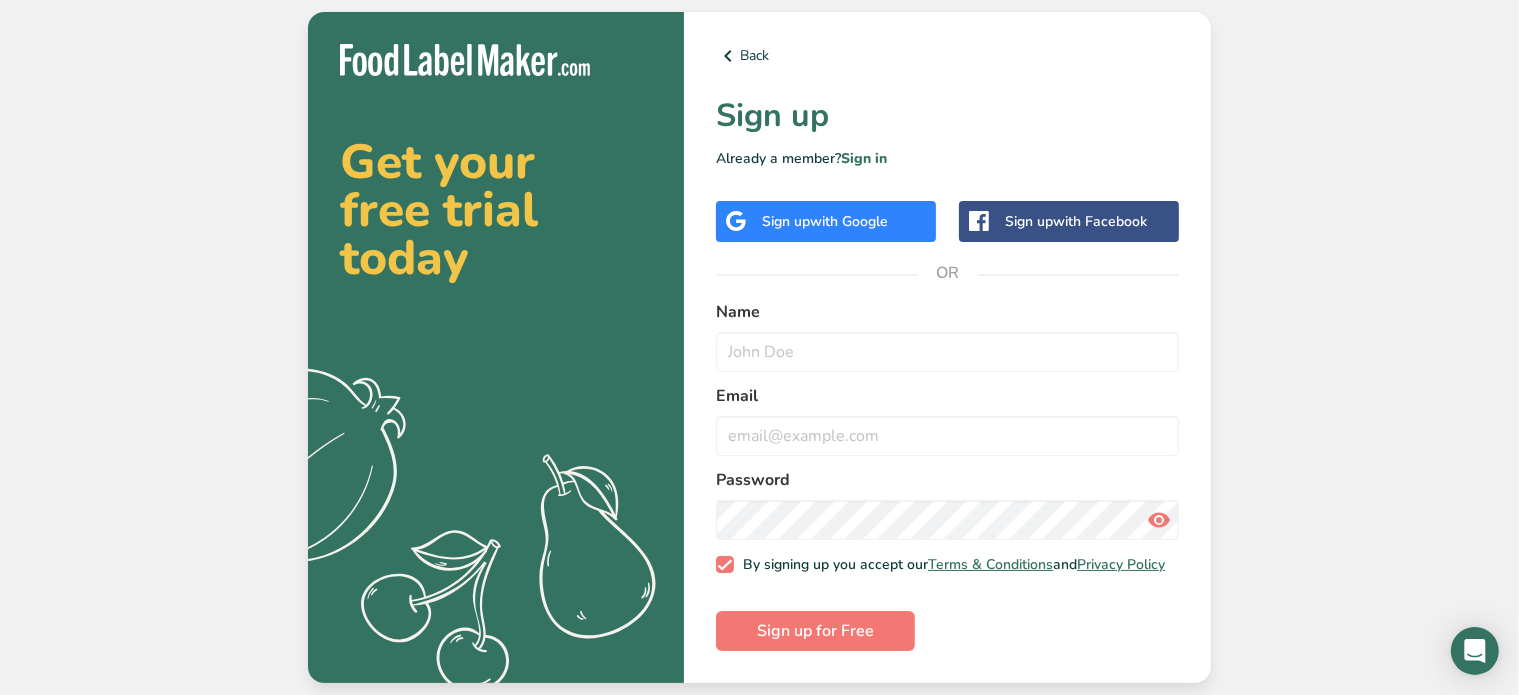 click on "with Google" at bounding box center [849, 221] 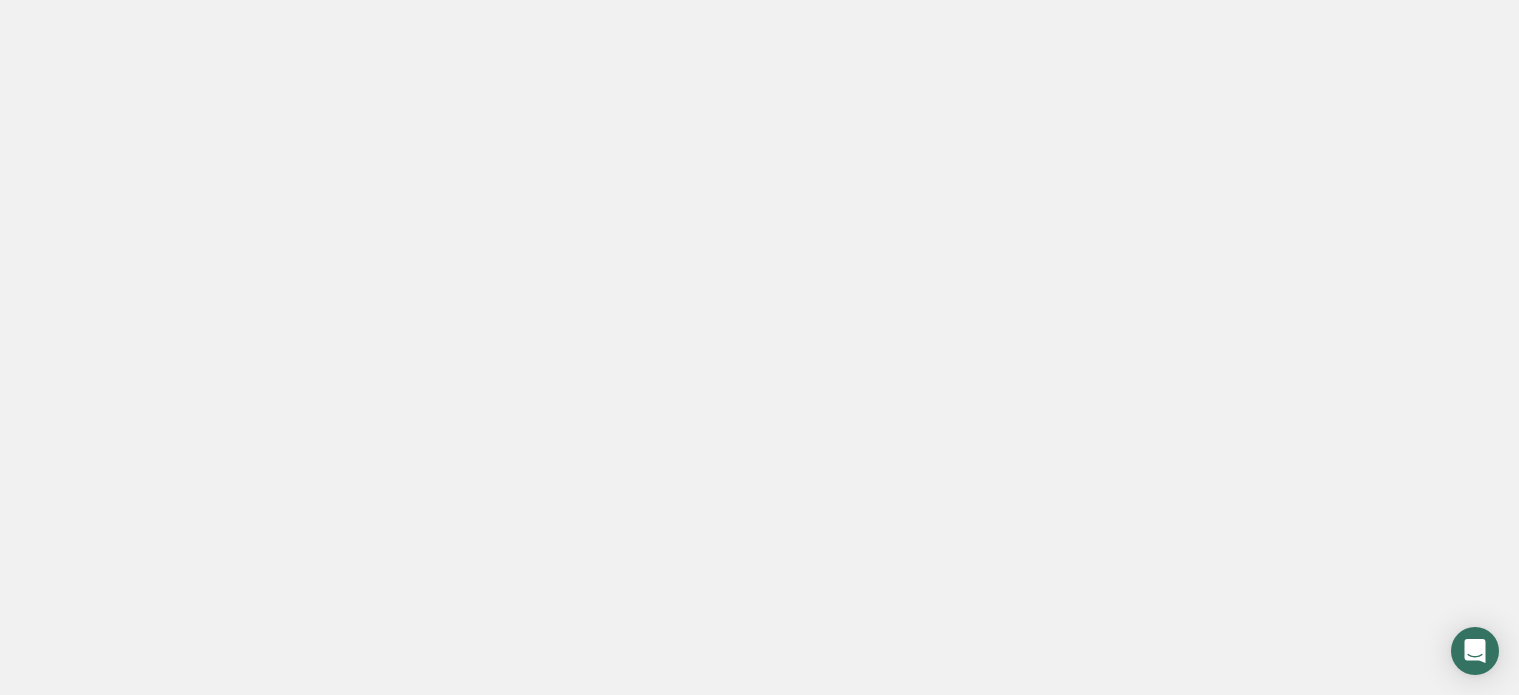 scroll, scrollTop: 0, scrollLeft: 0, axis: both 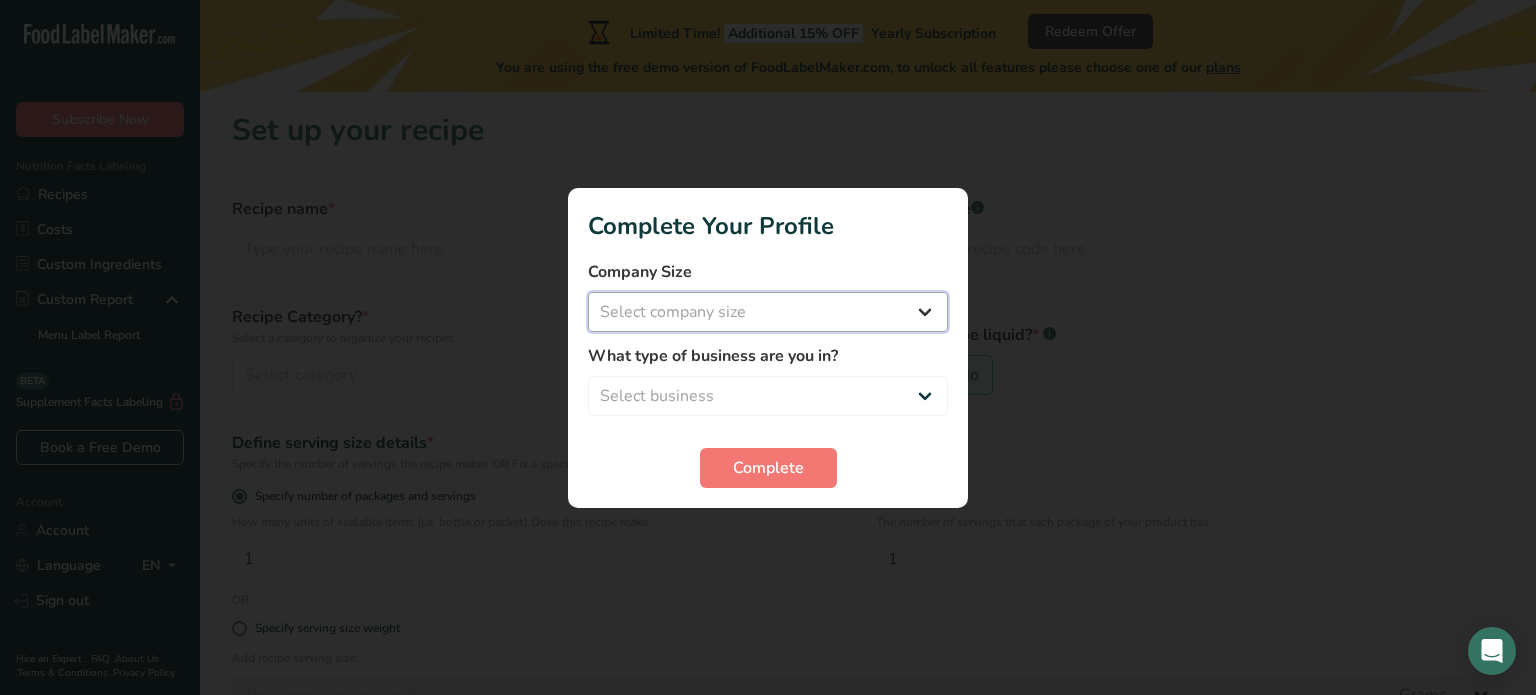 click on "Select company size
Fewer than 10 Employees
10 to 50 Employees
51 to 500 Employees
Over 500 Employees" at bounding box center (768, 312) 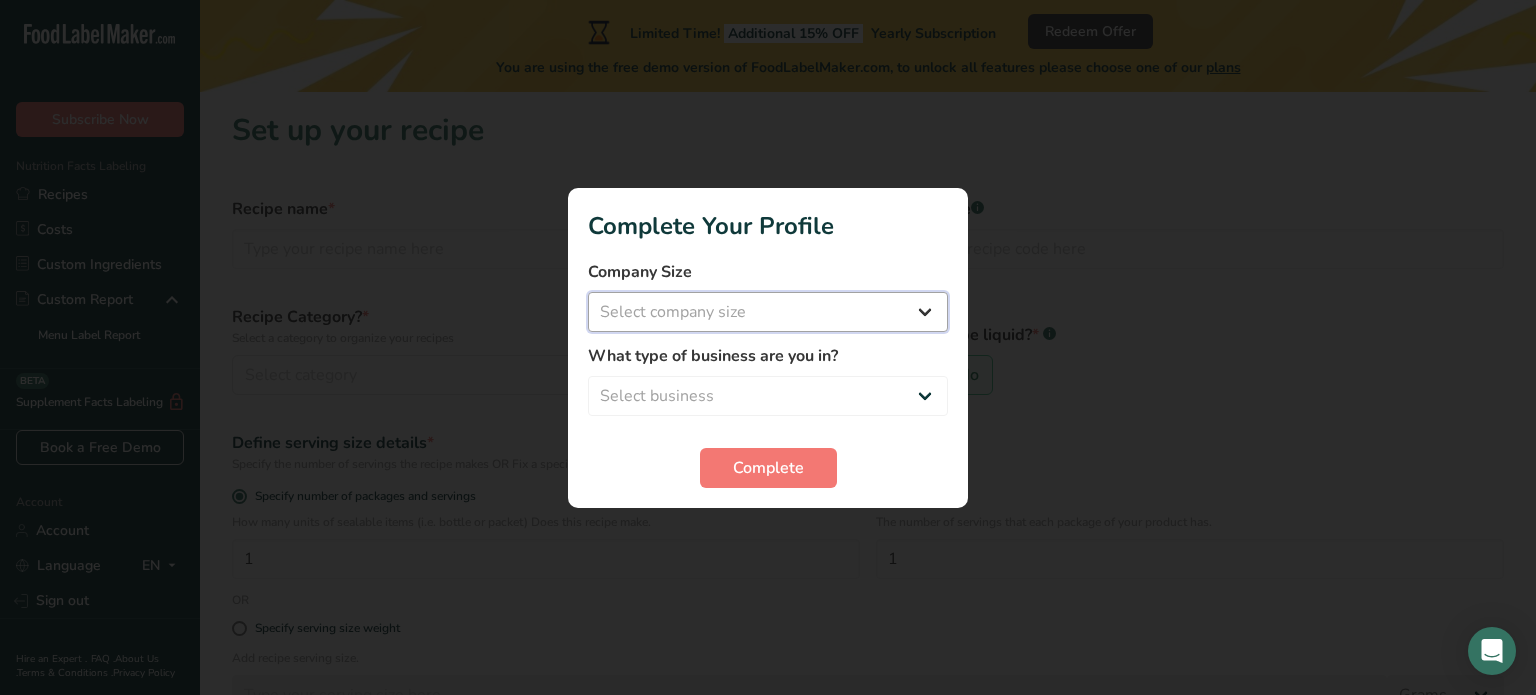 select on "3" 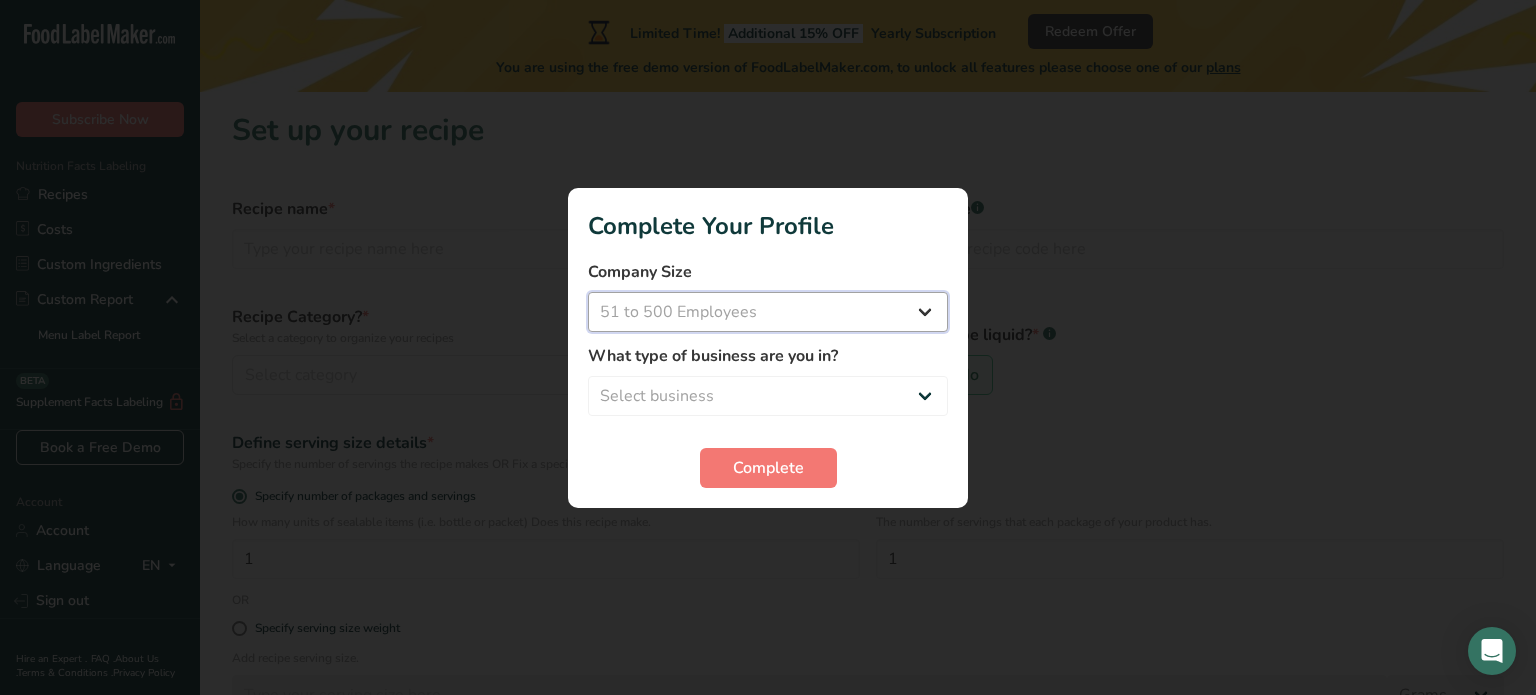 click on "Select company size
Fewer than 10 Employees
10 to 50 Employees
51 to 500 Employees
Over 500 Employees" at bounding box center [768, 312] 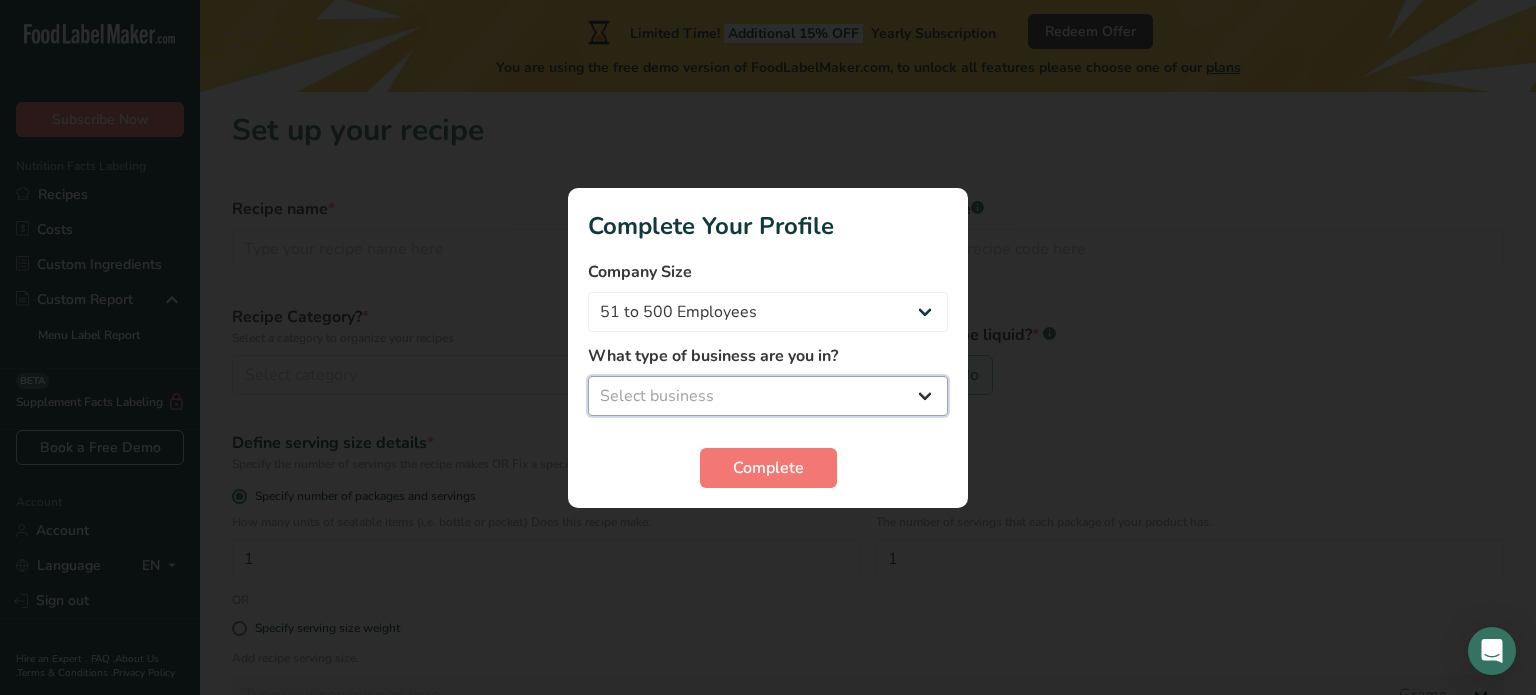 click on "Select business
Packaged Food Manufacturer
Restaurant & Cafe
Bakery
Meal Plans & Catering Company
Nutritionist
Food Blogger
Personal Trainer
Other" at bounding box center [768, 396] 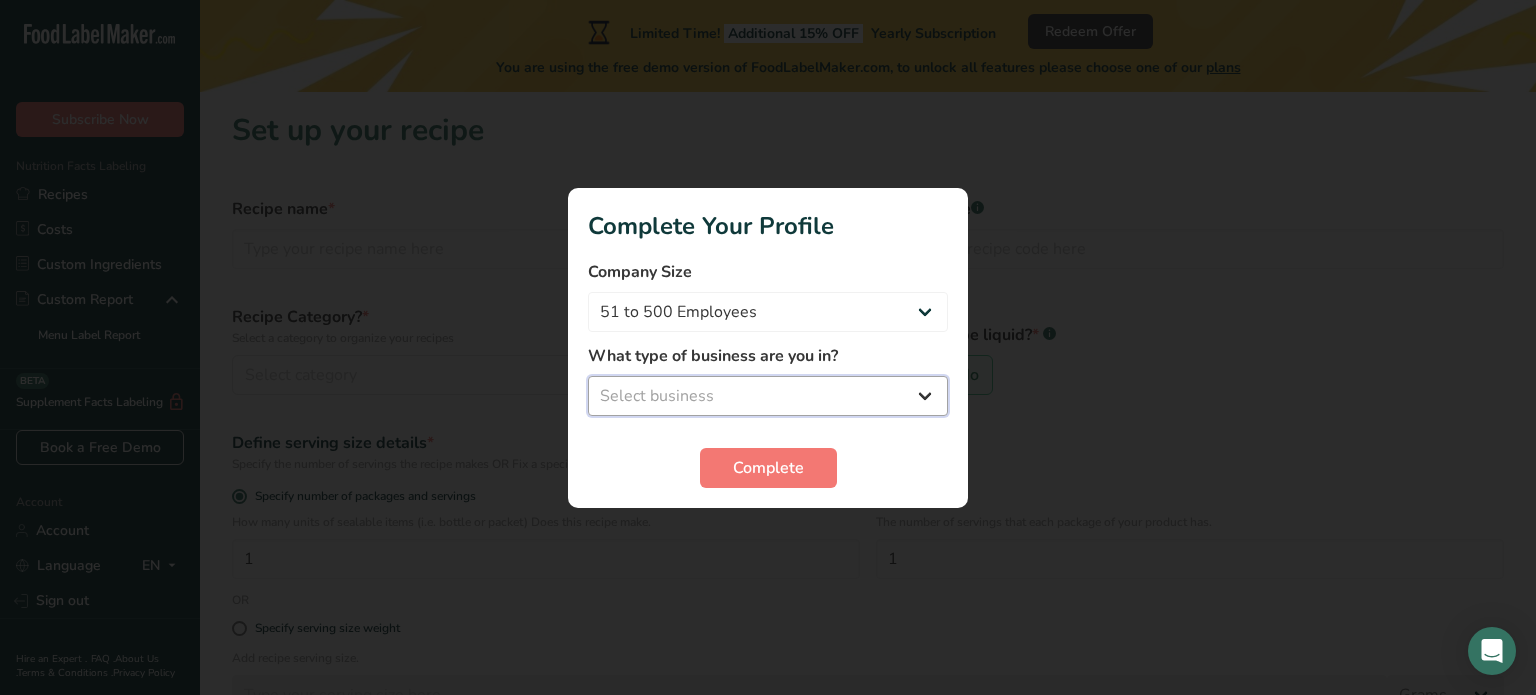 select on "3" 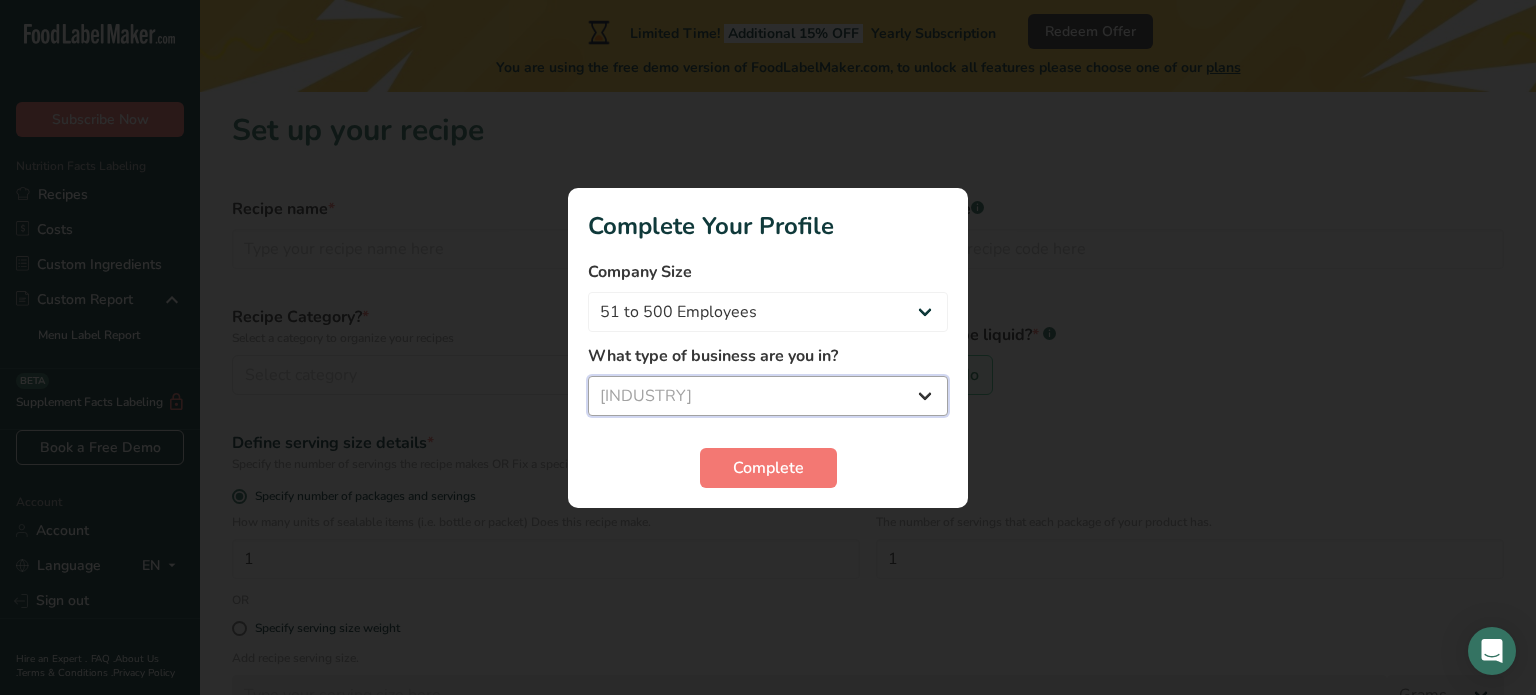 click on "Select business
Packaged Food Manufacturer
Restaurant & Cafe
Bakery
Meal Plans & Catering Company
Nutritionist
Food Blogger
Personal Trainer
Other" at bounding box center (768, 396) 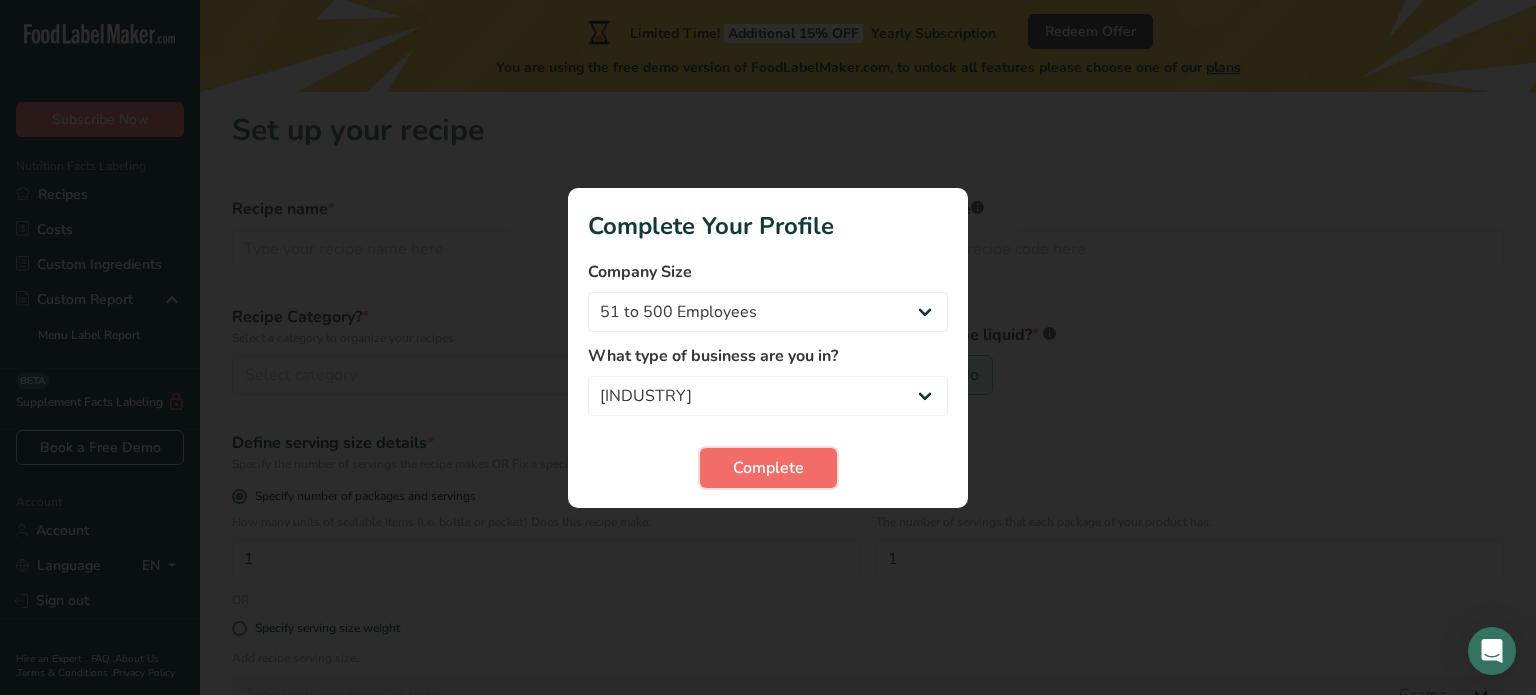 click on "Complete" at bounding box center (768, 468) 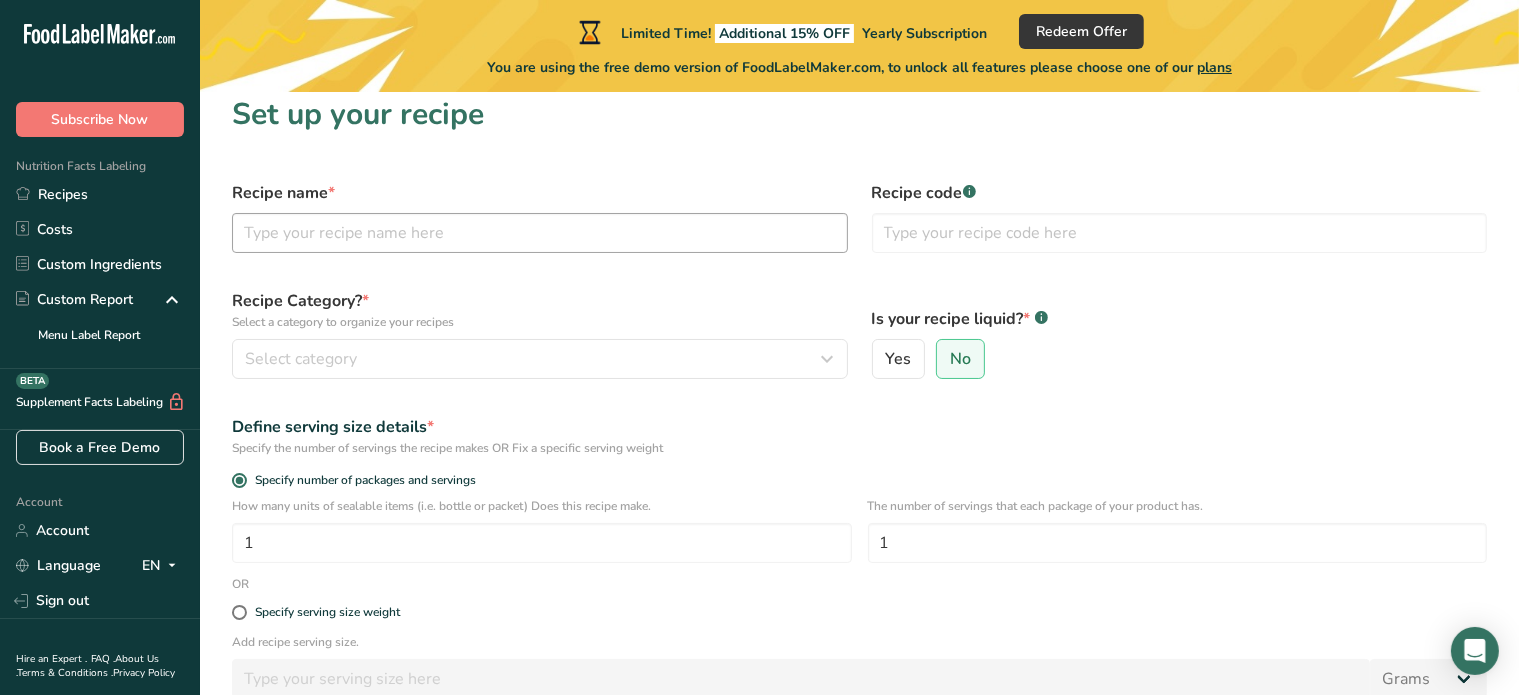 scroll, scrollTop: 0, scrollLeft: 0, axis: both 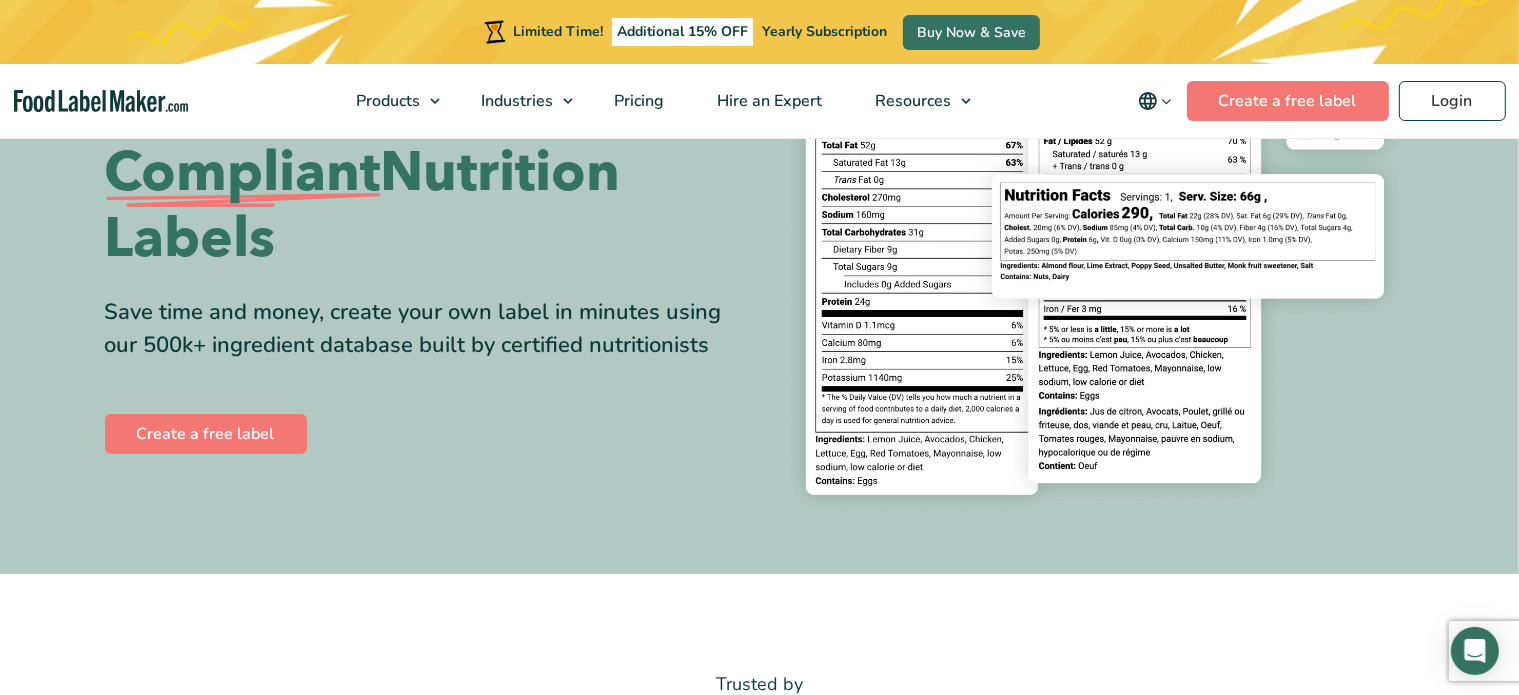click on "Products
Food Nutrition Labelling
Supplements Formulation & Labelling
Industries
Food Manufacturers
Hospitality & Hotels
Supplement Manufacturers
Meal Plan
Restaurants and Food Service
Hospitals & Healthcare
Pricing
Hire an Expert
Resources
Blog
Regulatory Hub
Help Center
FAQ
Video Tutorials
Success Stories
Terms & Conditions
Privacy Policy
English Español Français Deutsch
English Español Français Deutsch
Create a free label
Login" at bounding box center [759, 101] 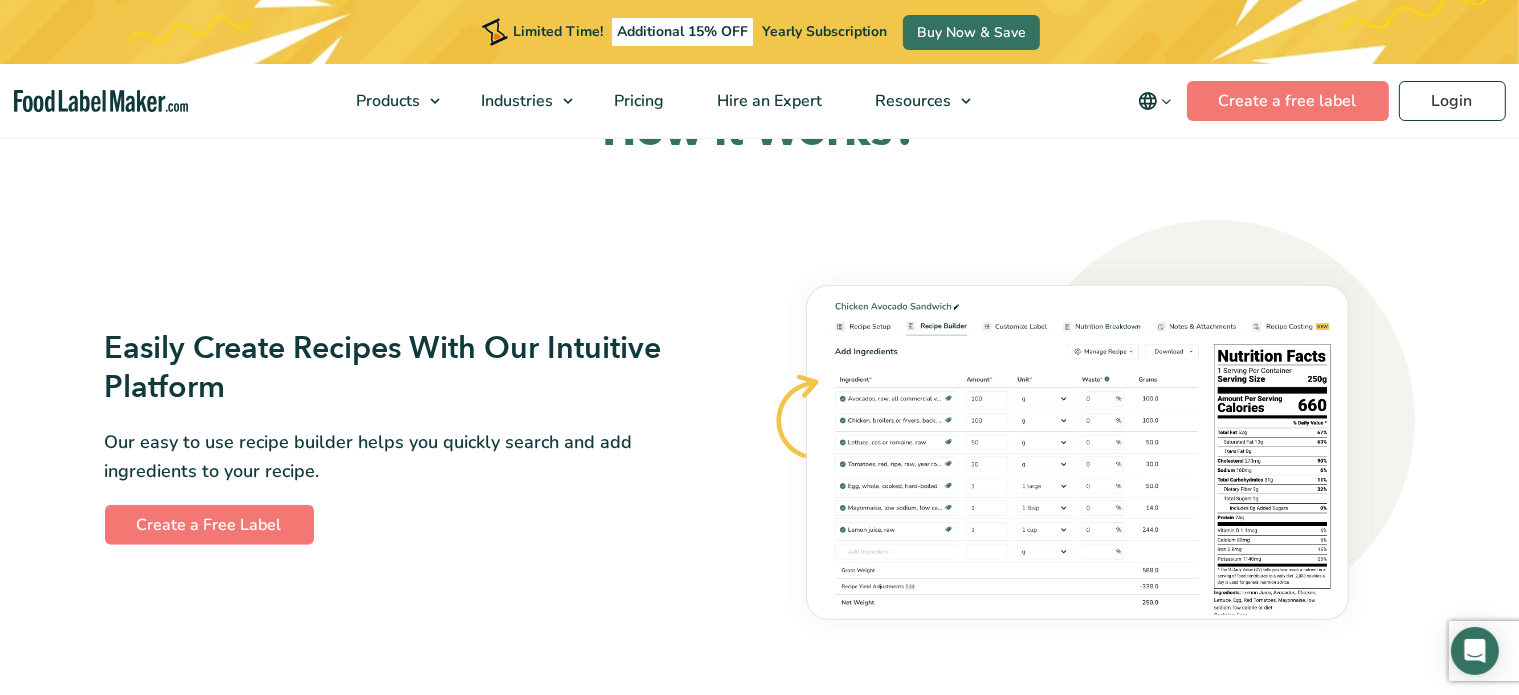 scroll, scrollTop: 1064, scrollLeft: 0, axis: vertical 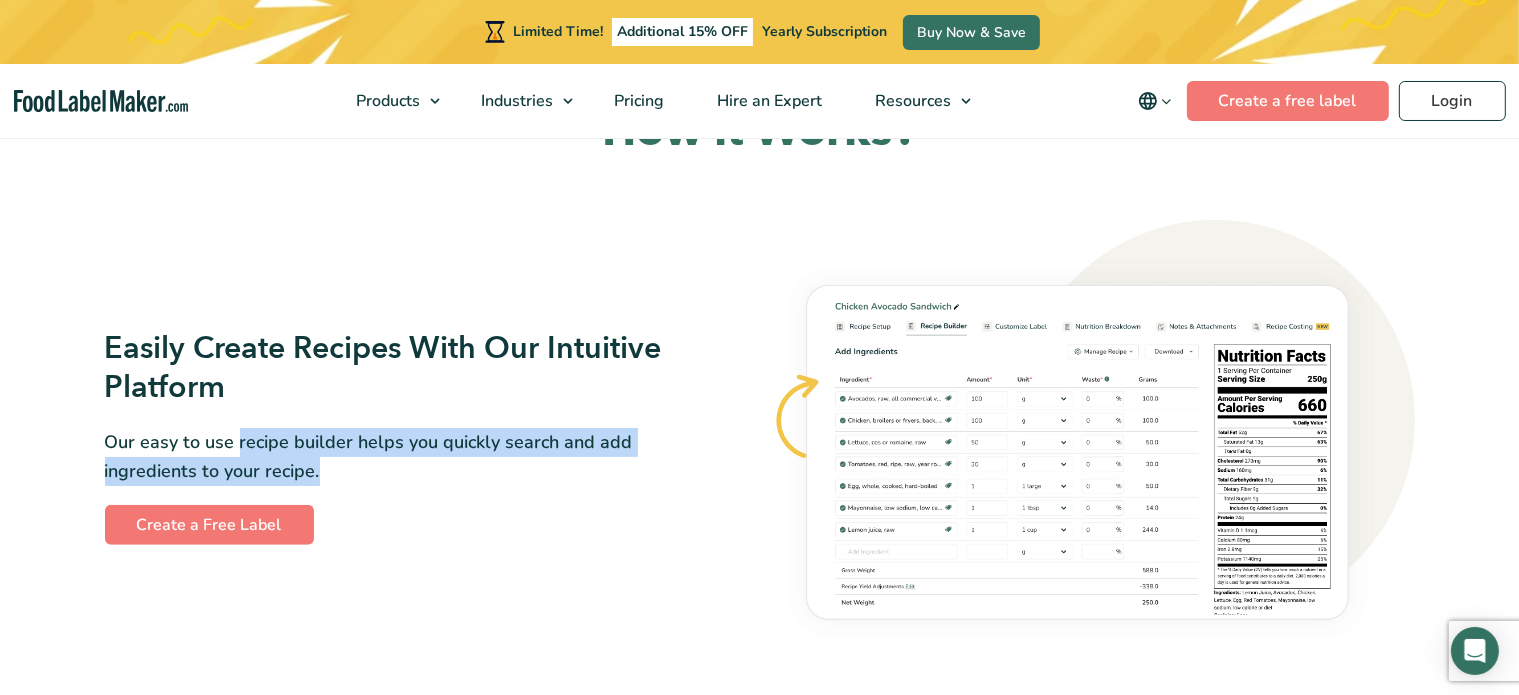 drag, startPoint x: 240, startPoint y: 443, endPoint x: 579, endPoint y: 466, distance: 339.77933 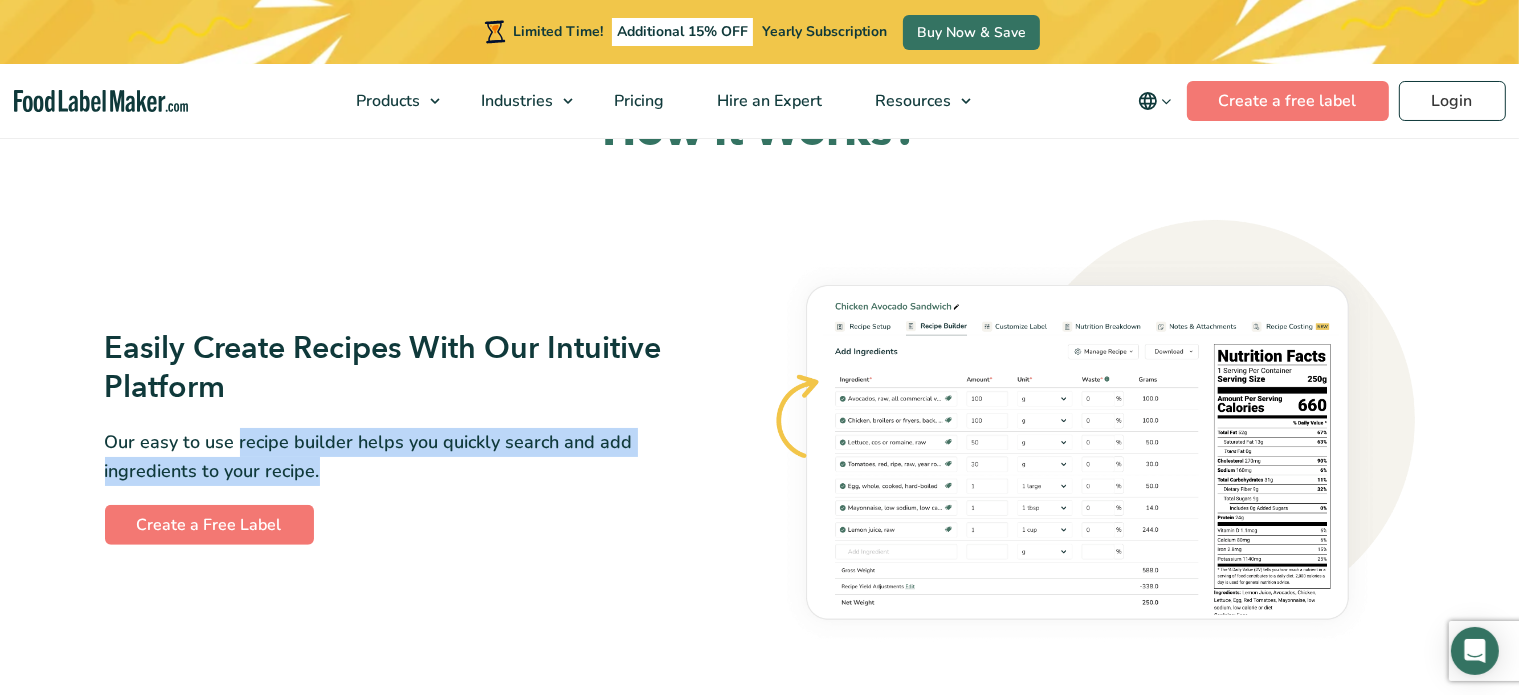 copy on "recipe builder helps you quickly search and add ingredients to your recipe." 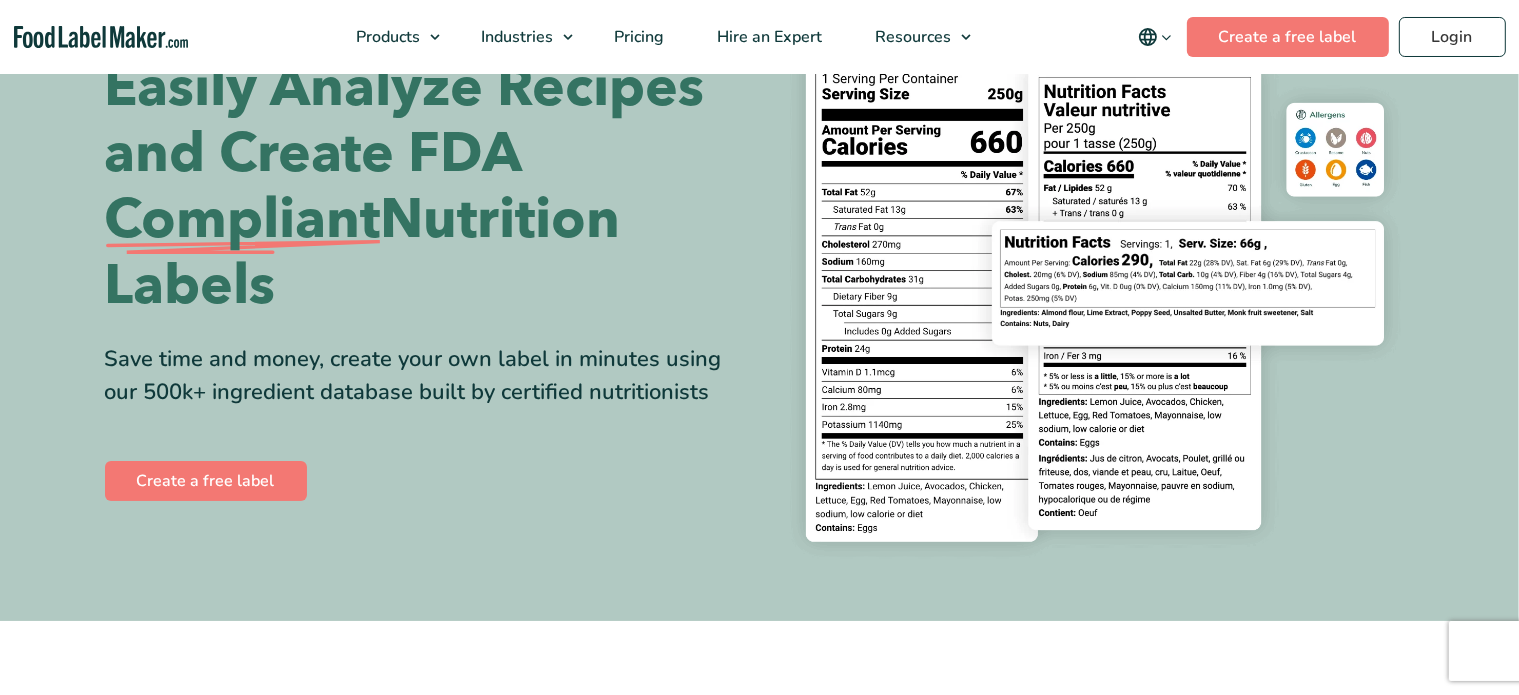 scroll, scrollTop: 103, scrollLeft: 0, axis: vertical 